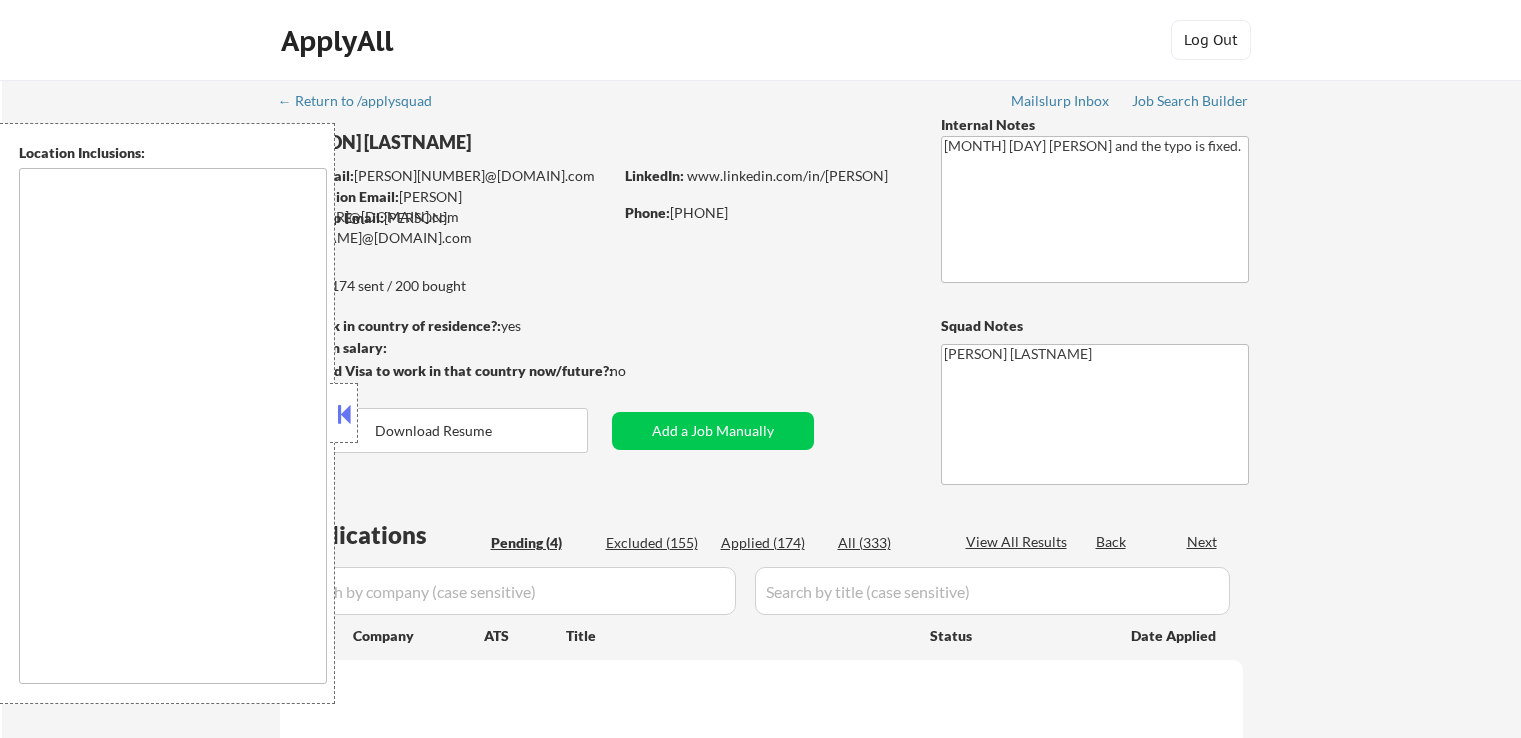 scroll, scrollTop: 0, scrollLeft: 0, axis: both 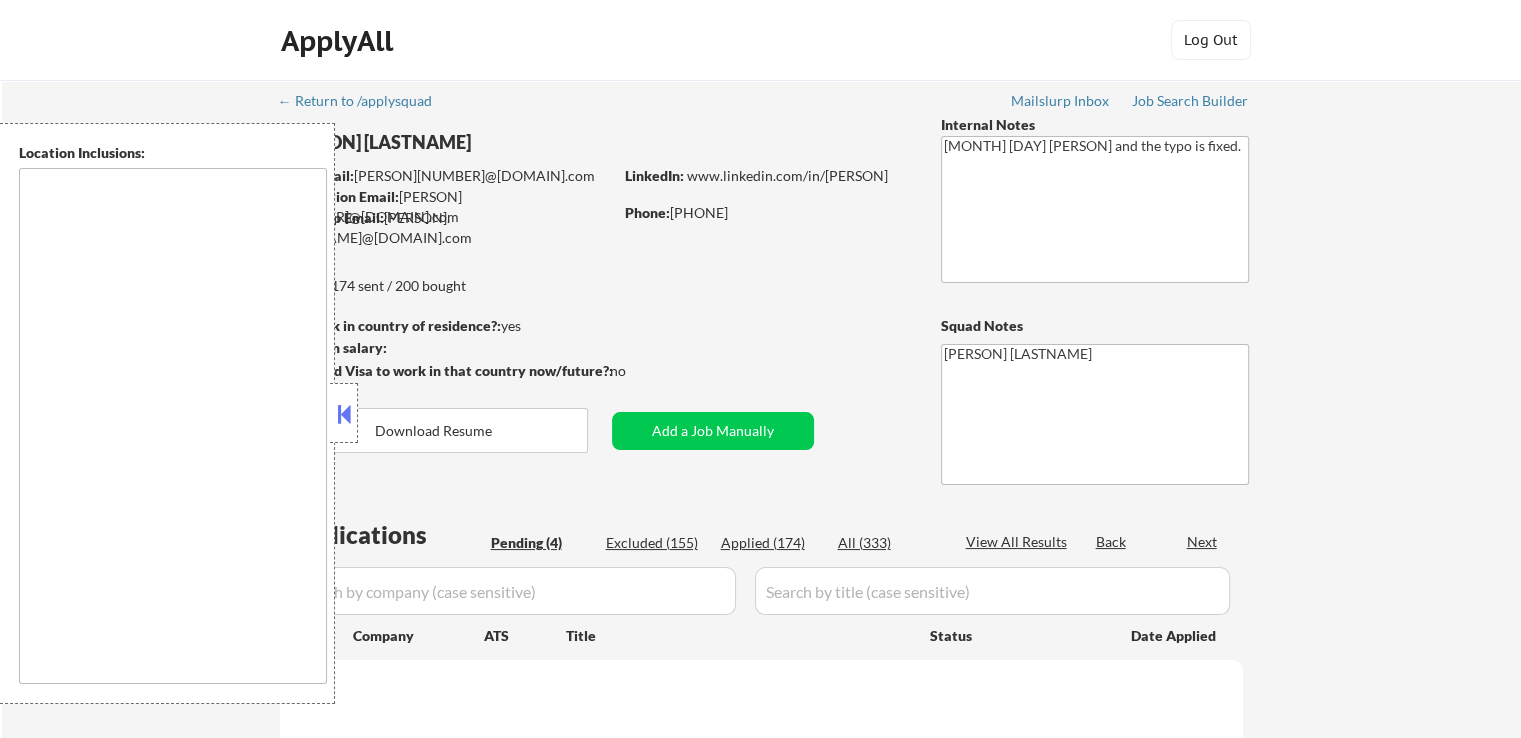 select on ""pending"" 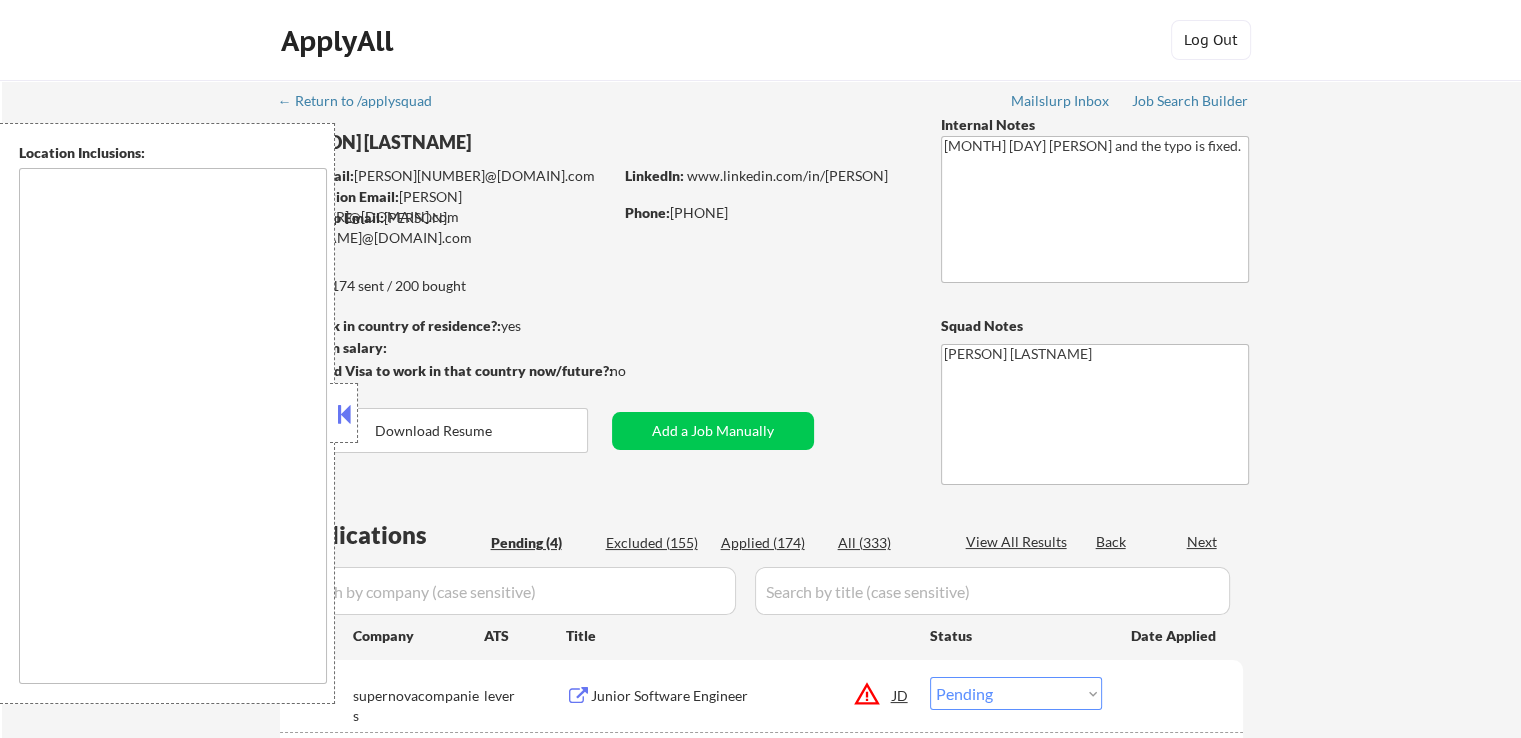 type on "[CITY], [STATE] [CITY], [STATE][CITY], [STATE][CITY], [STATE][CITY], [STATE][CITY], [STATE][CITY], [STATE][CITY], [STATE][CITY], [STATE][CITY], [STATE][CITY], [STATE][CITY], [STATE][CITY], [STATE][CITY], [STATE][CITY], [STATE][CITY], [STATE][CITY], [STATE][CITY], [STATE][CITY], [STATE][CITY], [STATE][CITY], [STATE][CITY], [STATE][CITY], [STATE][CITY], [STATE][CITY], [STATE][CITY], [STATE][CITY], [STATE][CITY], [STATE][CITY], [STATE][CITY], [STATE][CITY], [STATE][CITY], [STATE][CITY], [STATE][CITY], [STATE][CITY], [STATE][CITY], [STATE][CITY], [STATE][CITY], [STATE][CITY], [STATE][CITY], [STATE][CITY], [STATE][CITY], [STATE][CITY], [STATE][CITY], [STATE][CITY], [STATE][CITY], [STATE][CITY], [STATE][CITY], [STATE][CITY], [STATE][CITY], [STATE][CITY], [STATE][CITY], [STATE][CITY], [STATE][CITY], [STATE][CITY], [STATE][CITY], [STATE][CITY], [STATE][CITY], [STATE][CITY], [STATE][CITY]" 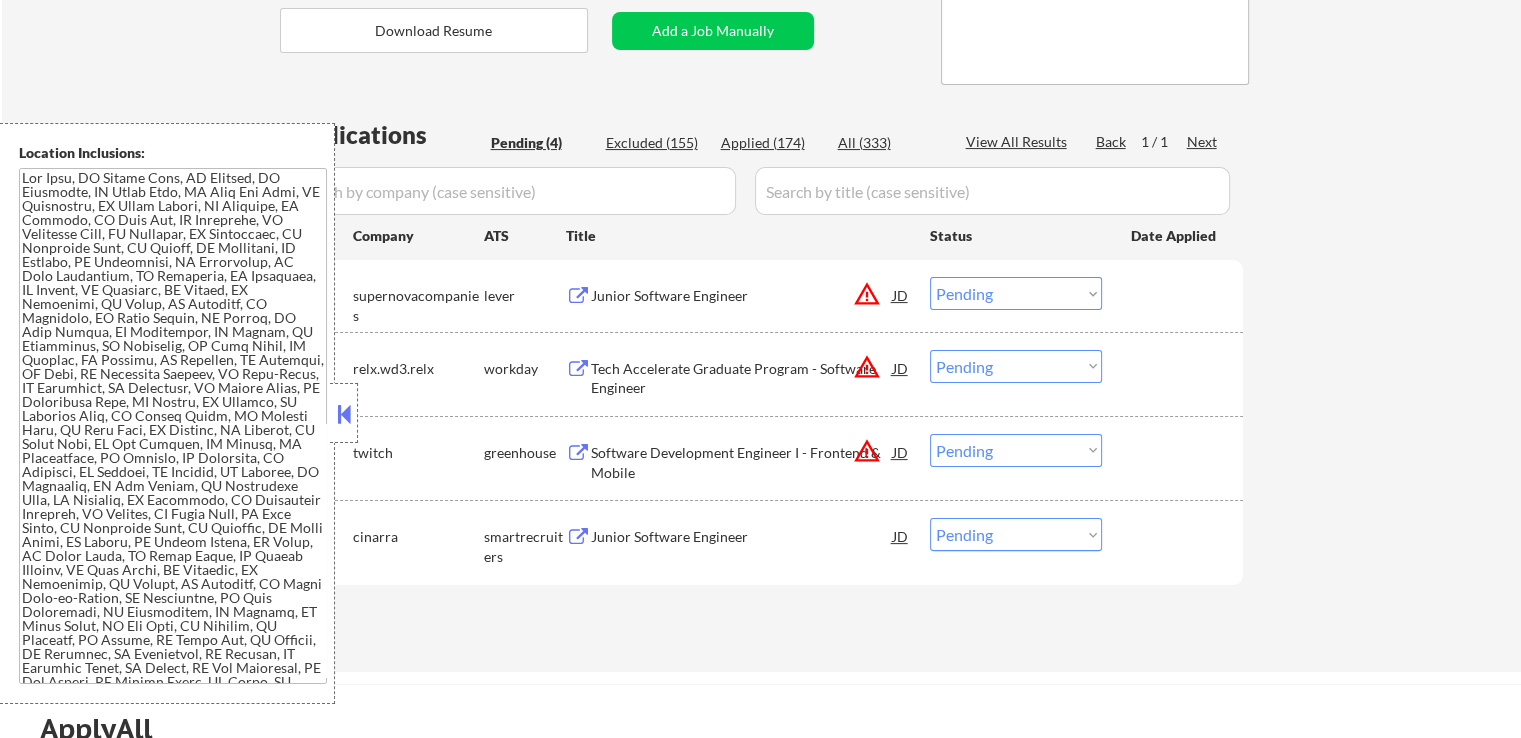 scroll, scrollTop: 600, scrollLeft: 0, axis: vertical 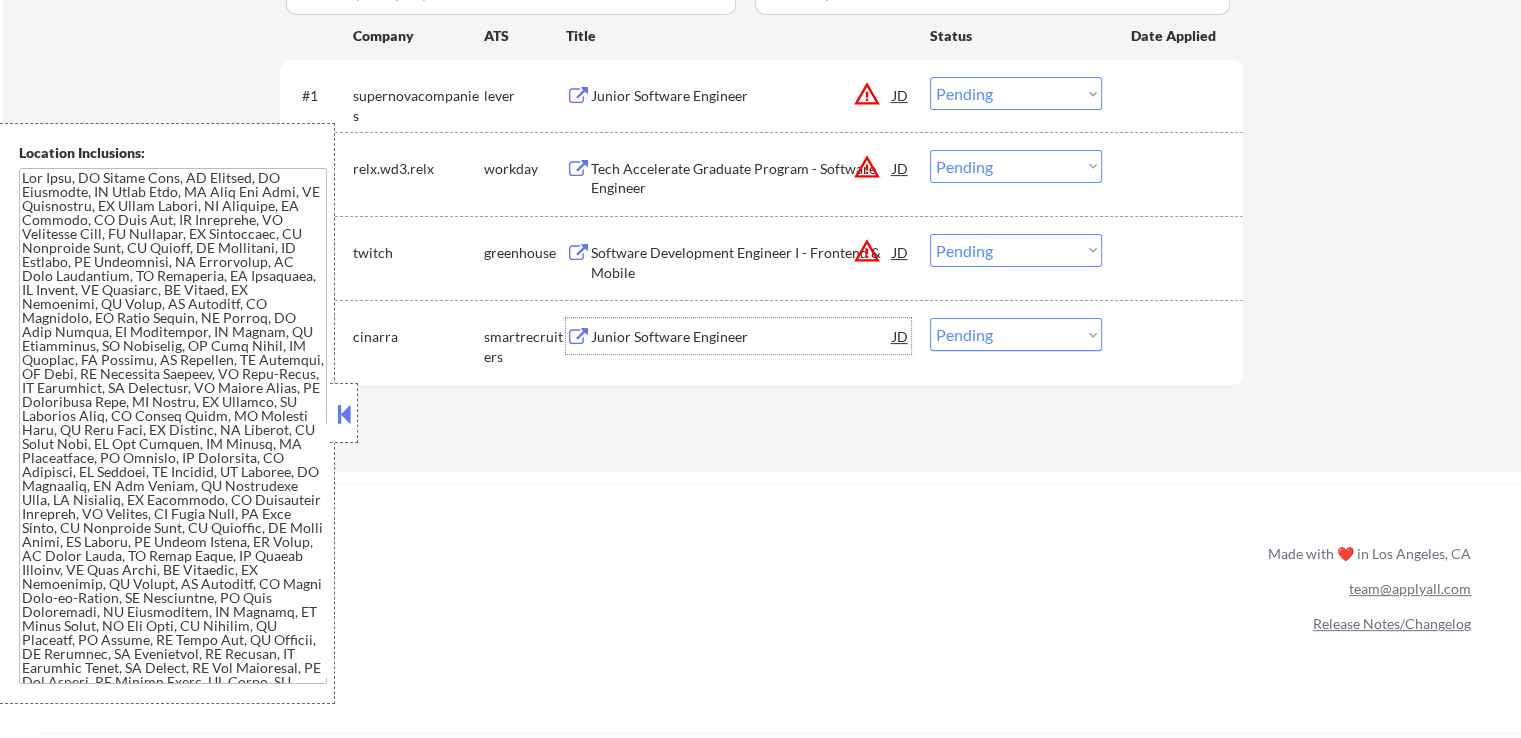 click on "Junior Software Engineer" at bounding box center [742, 337] 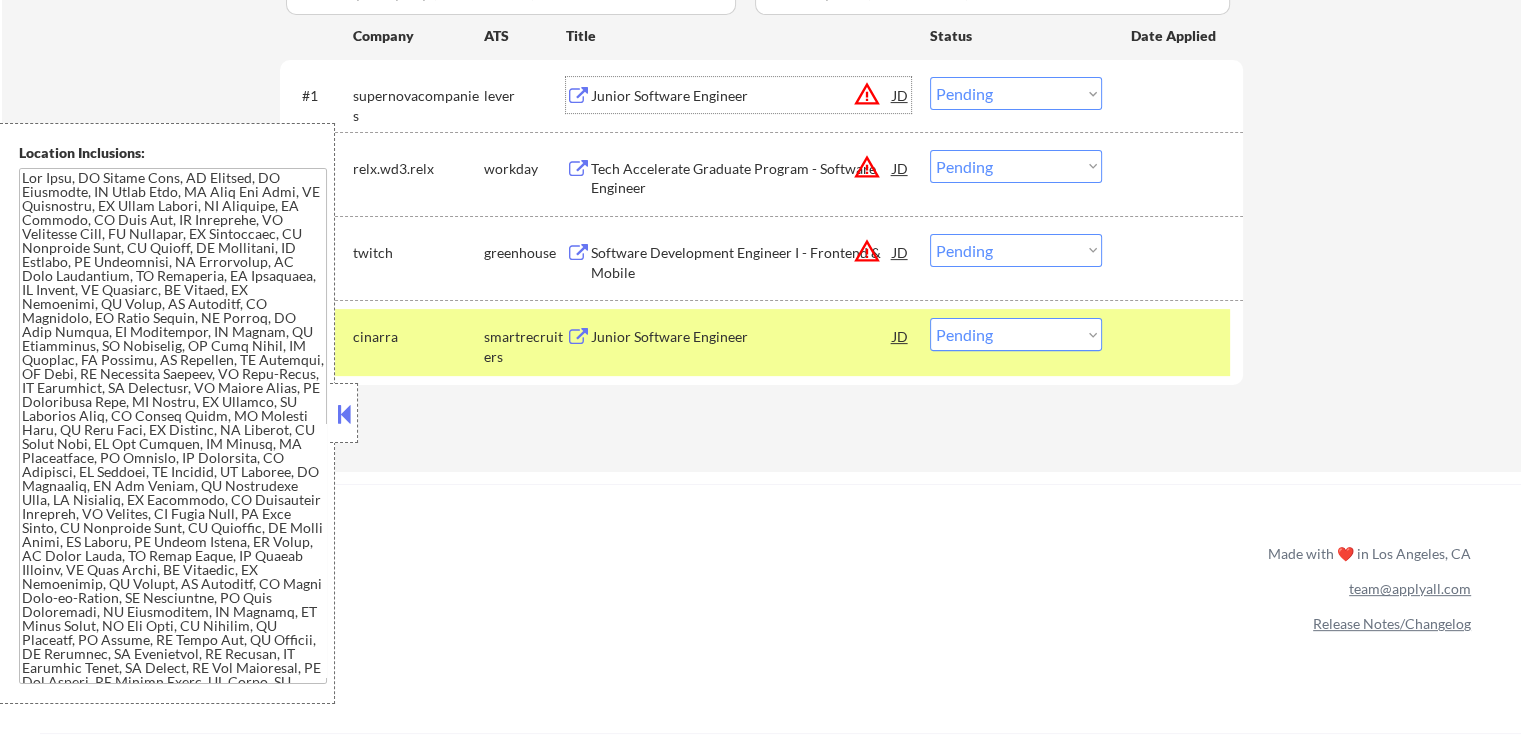 click on "Junior Software Engineer" at bounding box center [742, 95] 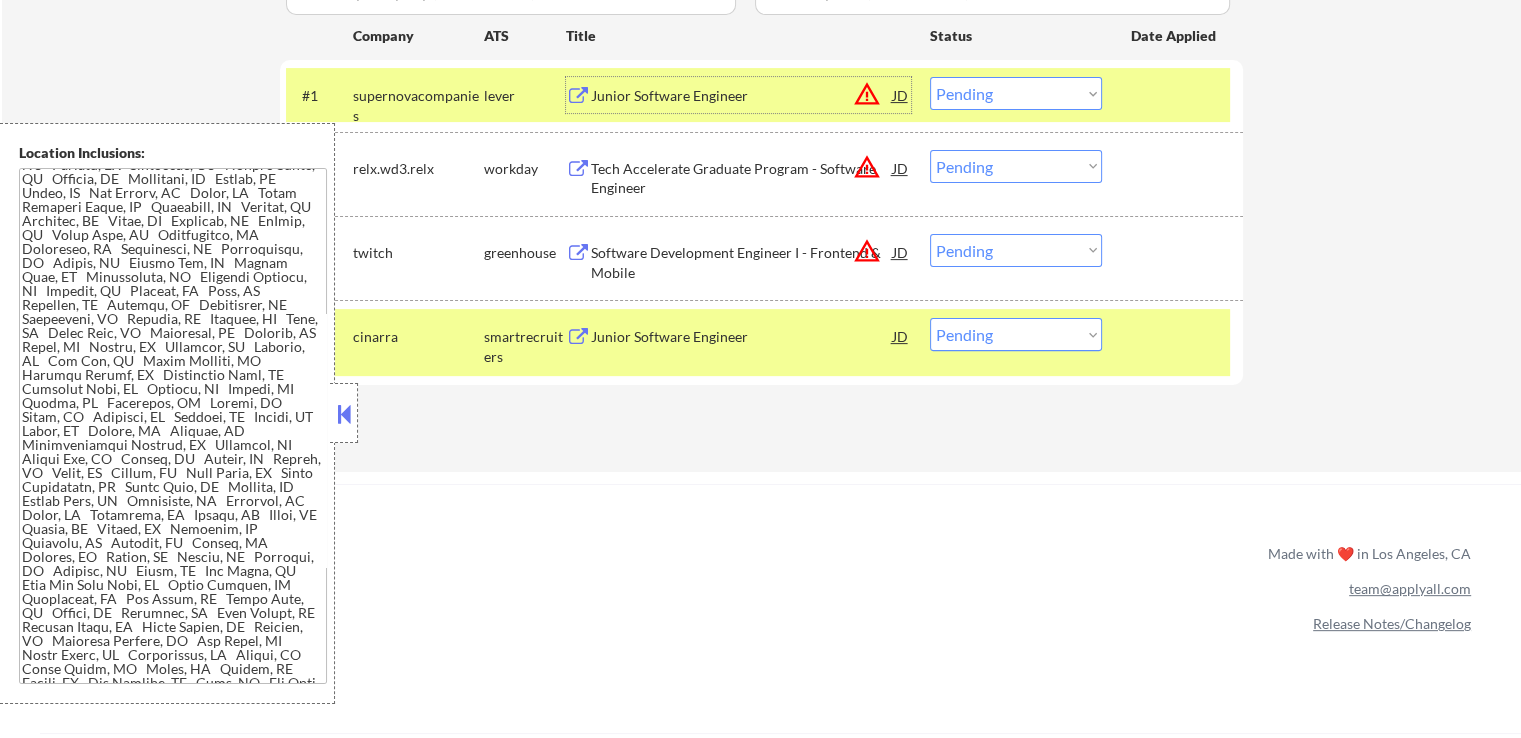 scroll, scrollTop: 4000, scrollLeft: 0, axis: vertical 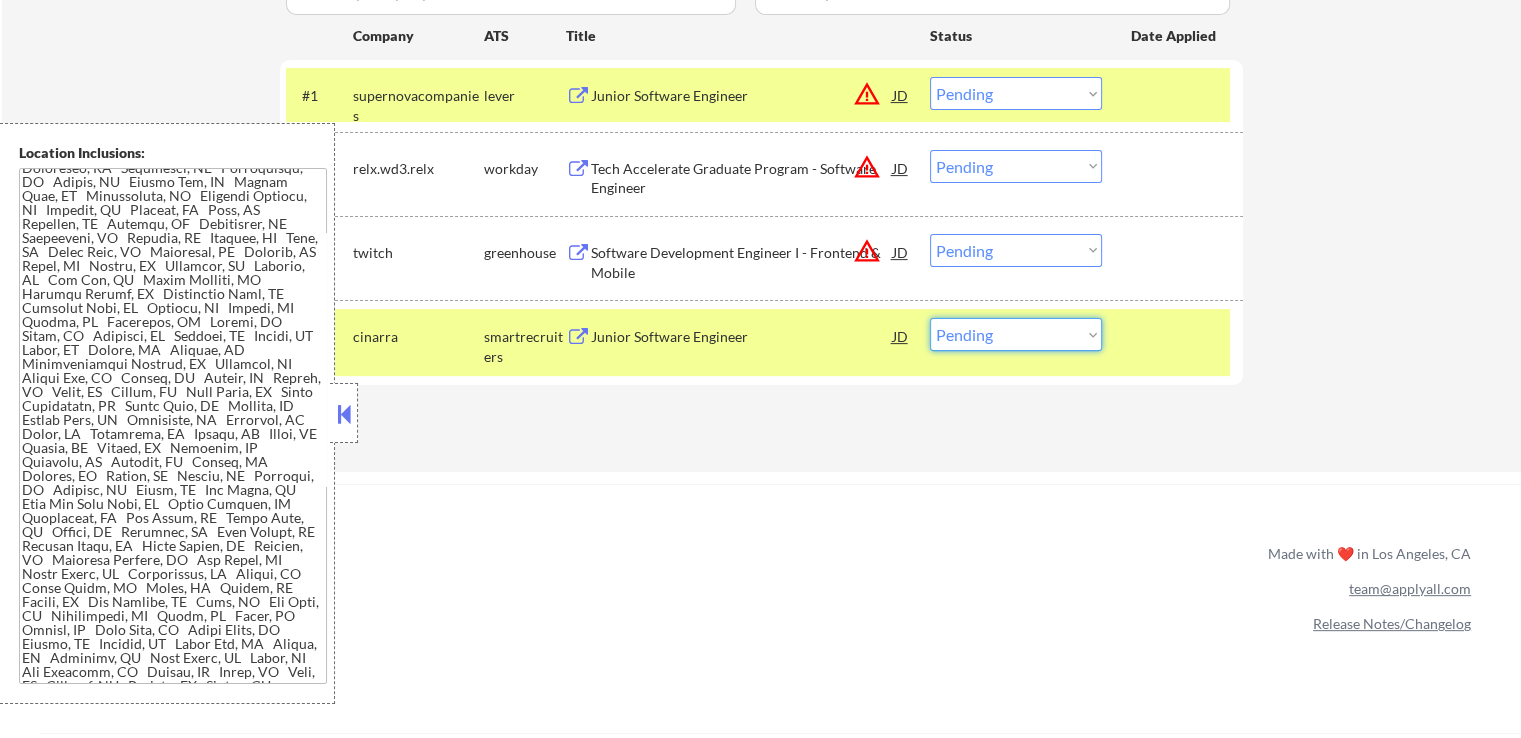 drag, startPoint x: 979, startPoint y: 331, endPoint x: 988, endPoint y: 349, distance: 20.12461 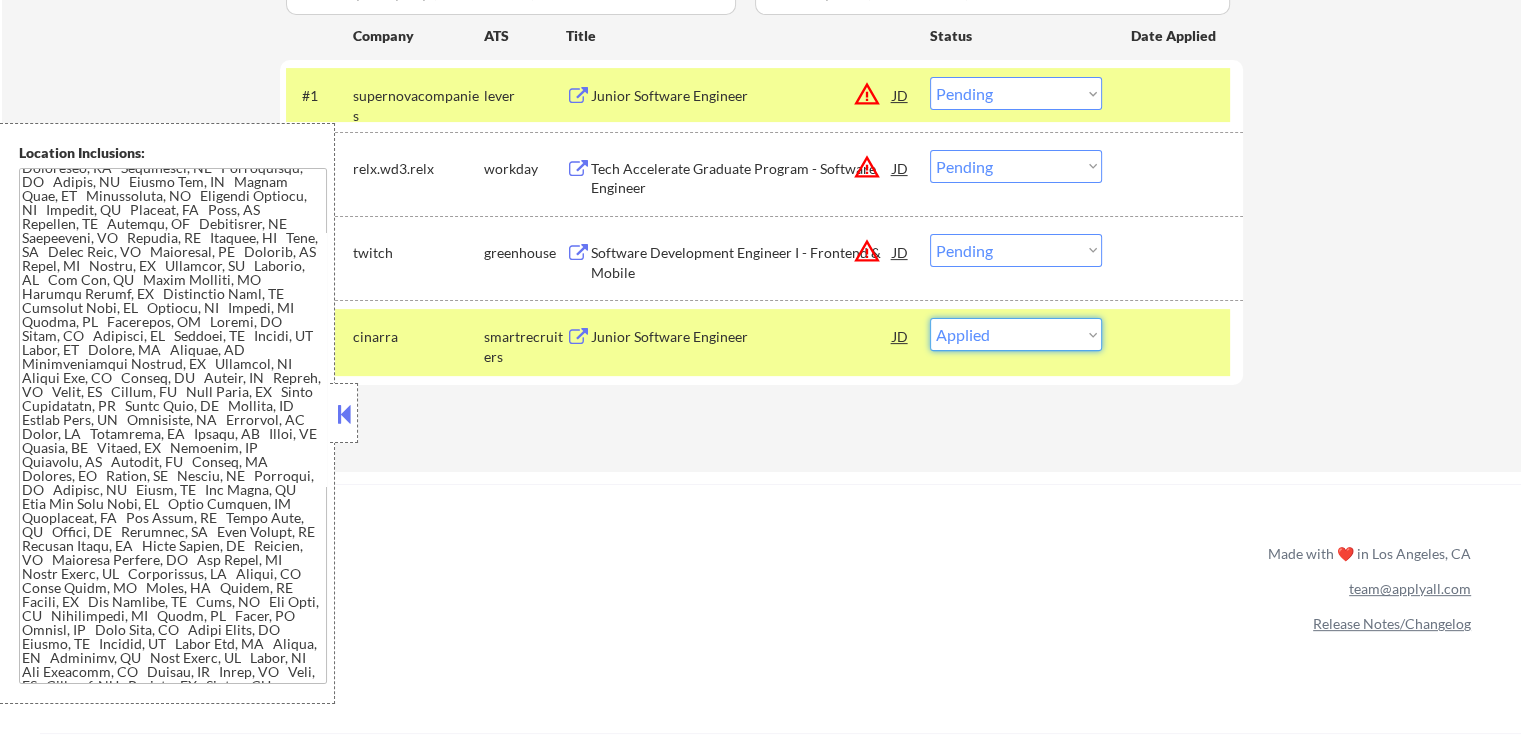 click on "Choose an option... Pending Applied Excluded (Questions) Excluded (Expired) Excluded (Location) Excluded (Bad Match) Excluded (Blocklist) Excluded (Salary) Excluded (Other)" at bounding box center (1016, 334) 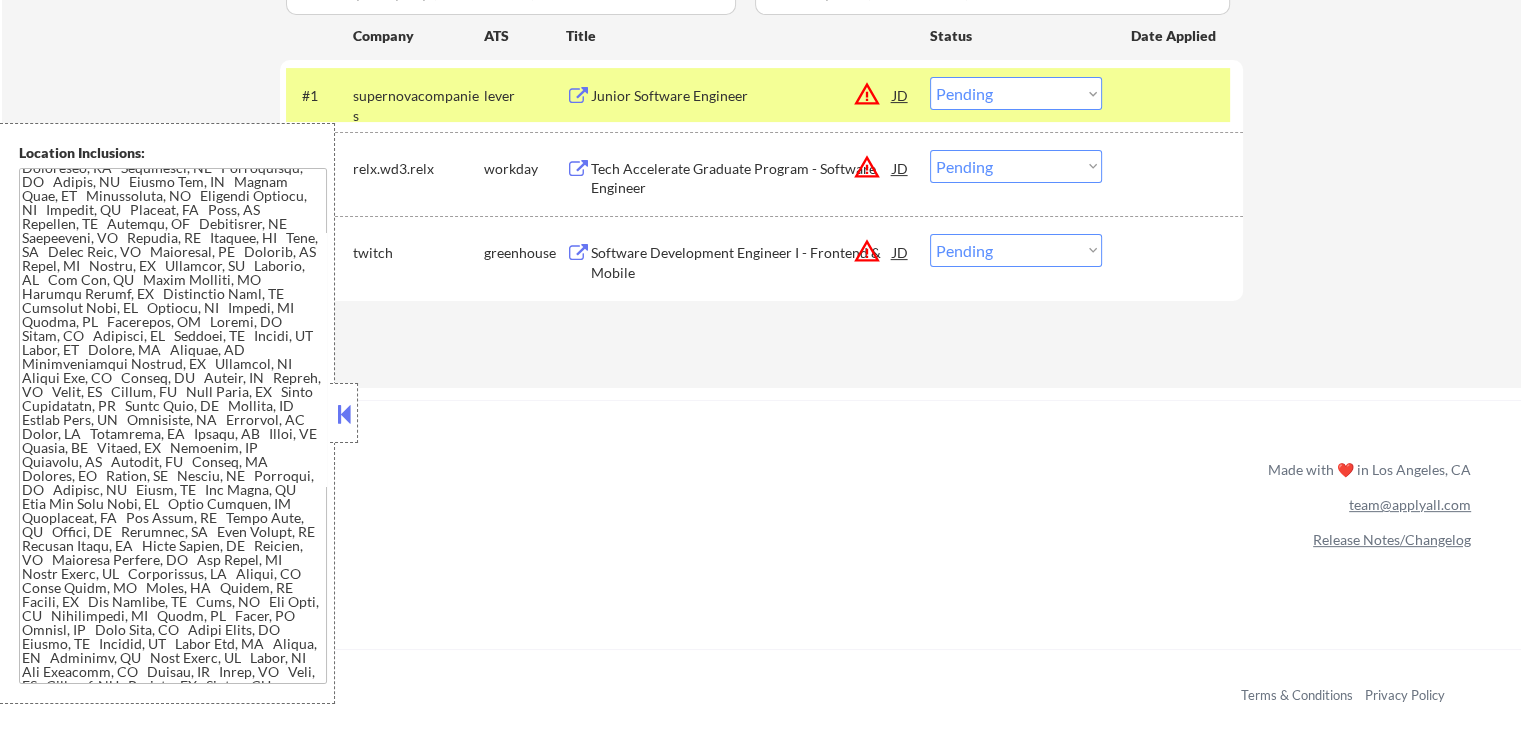 click on "Software Development Engineer I - Frontend & Mobile" at bounding box center (742, 262) 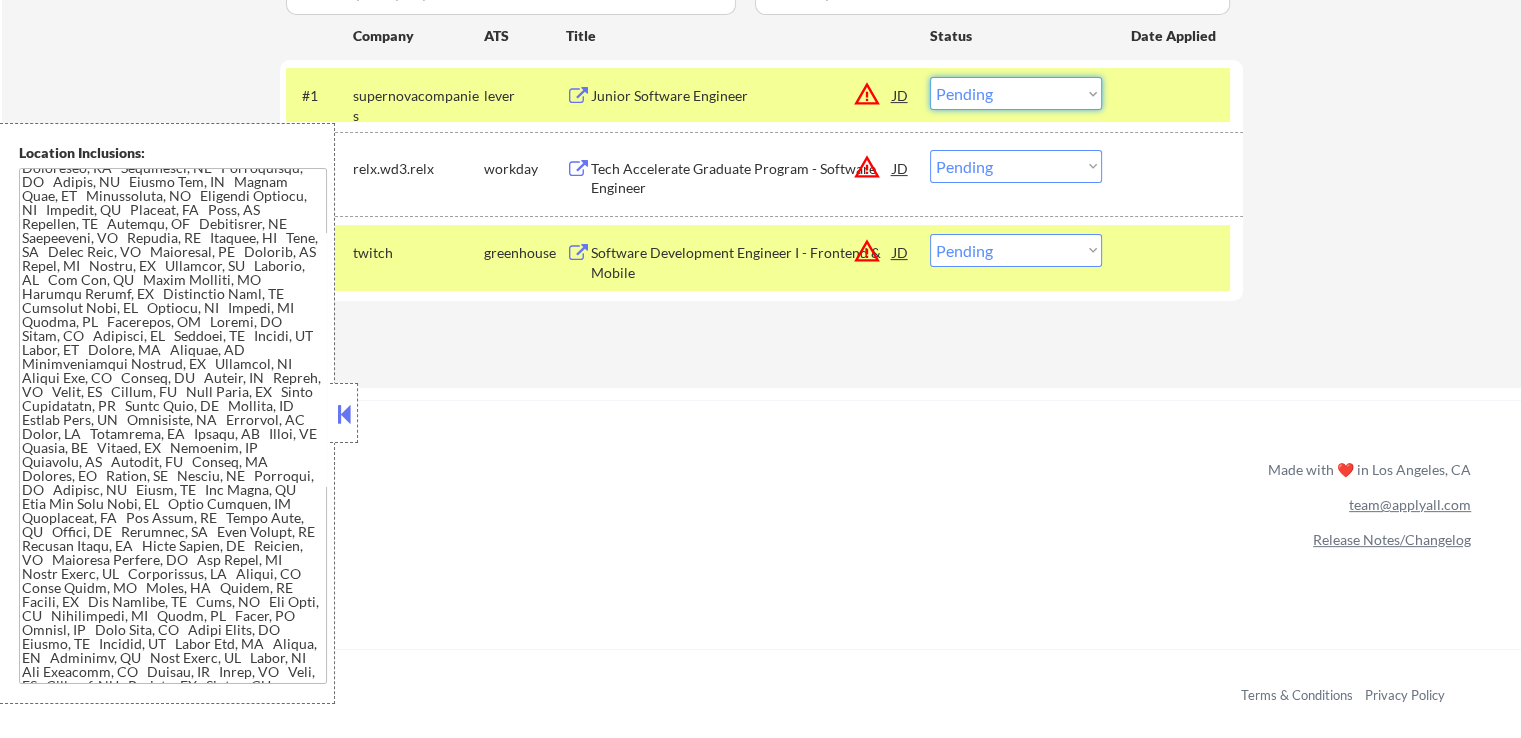click on "Choose an option... Pending Applied Excluded (Questions) Excluded (Expired) Excluded (Location) Excluded (Bad Match) Excluded (Blocklist) Excluded (Salary) Excluded (Other)" at bounding box center (1016, 93) 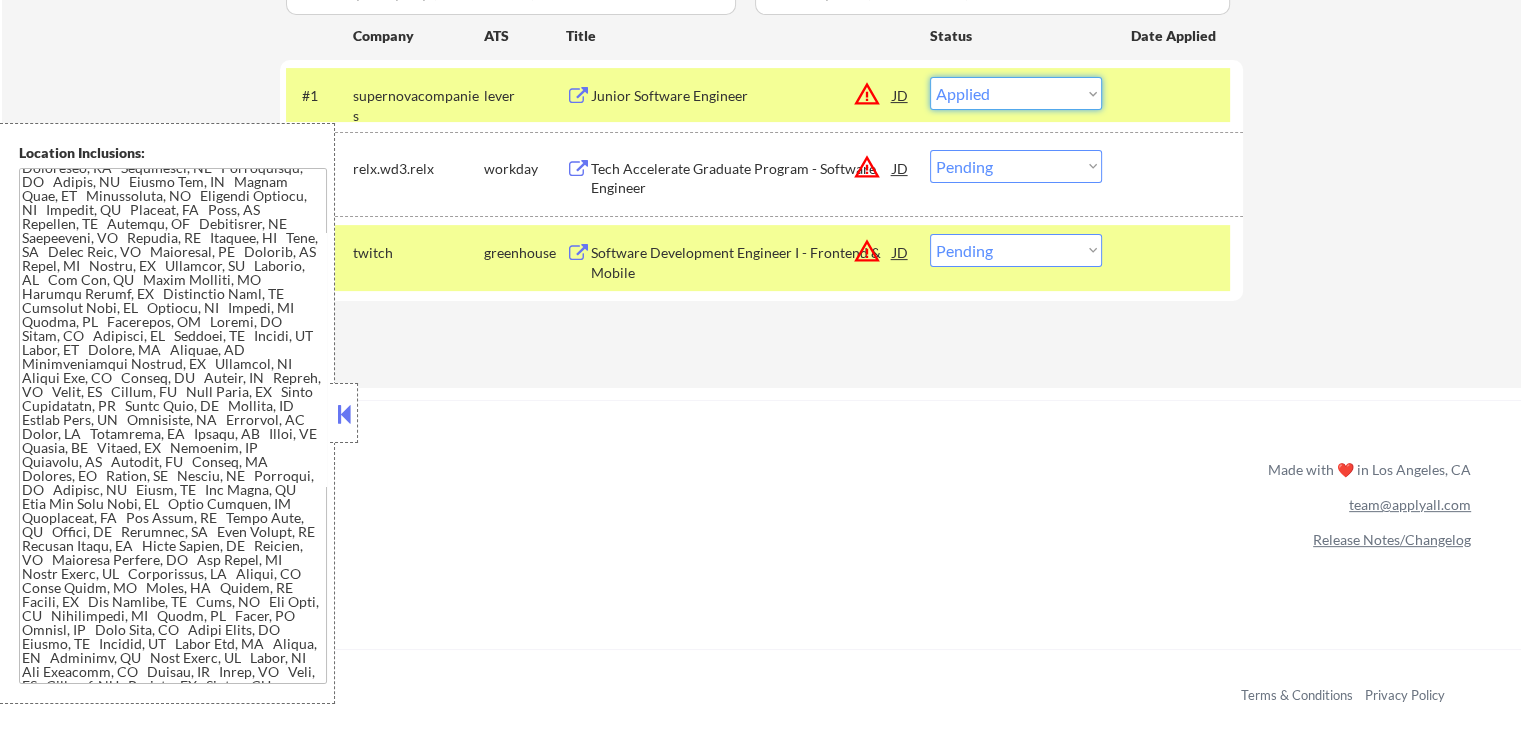 click on "Choose an option... Pending Applied Excluded (Questions) Excluded (Expired) Excluded (Location) Excluded (Bad Match) Excluded (Blocklist) Excluded (Salary) Excluded (Other)" at bounding box center [1016, 93] 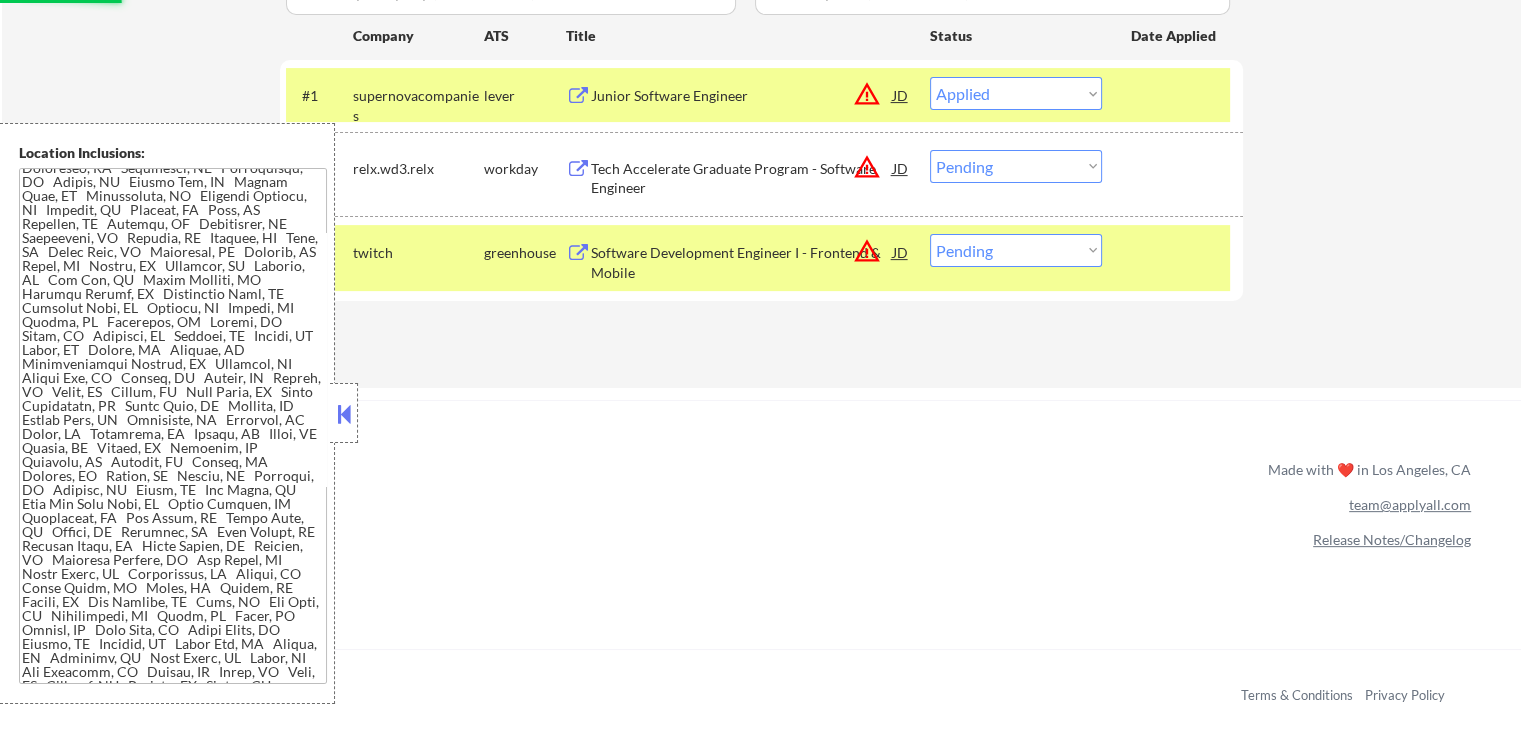 select on ""pending"" 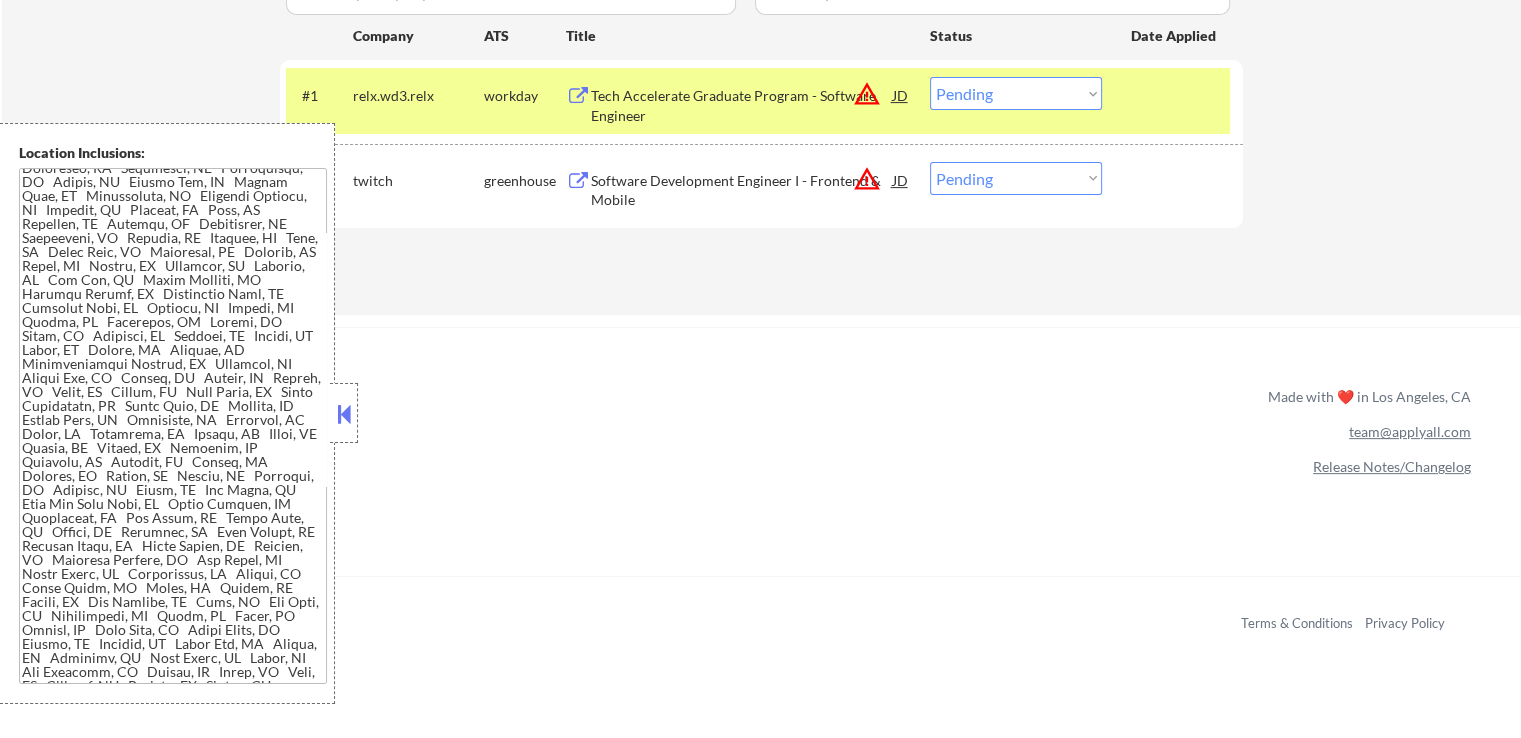 click on "Choose an option... Pending Applied Excluded (Questions) Excluded (Expired) Excluded (Location) Excluded (Bad Match) Excluded (Blocklist) Excluded (Salary) Excluded (Other)" at bounding box center [1016, 178] 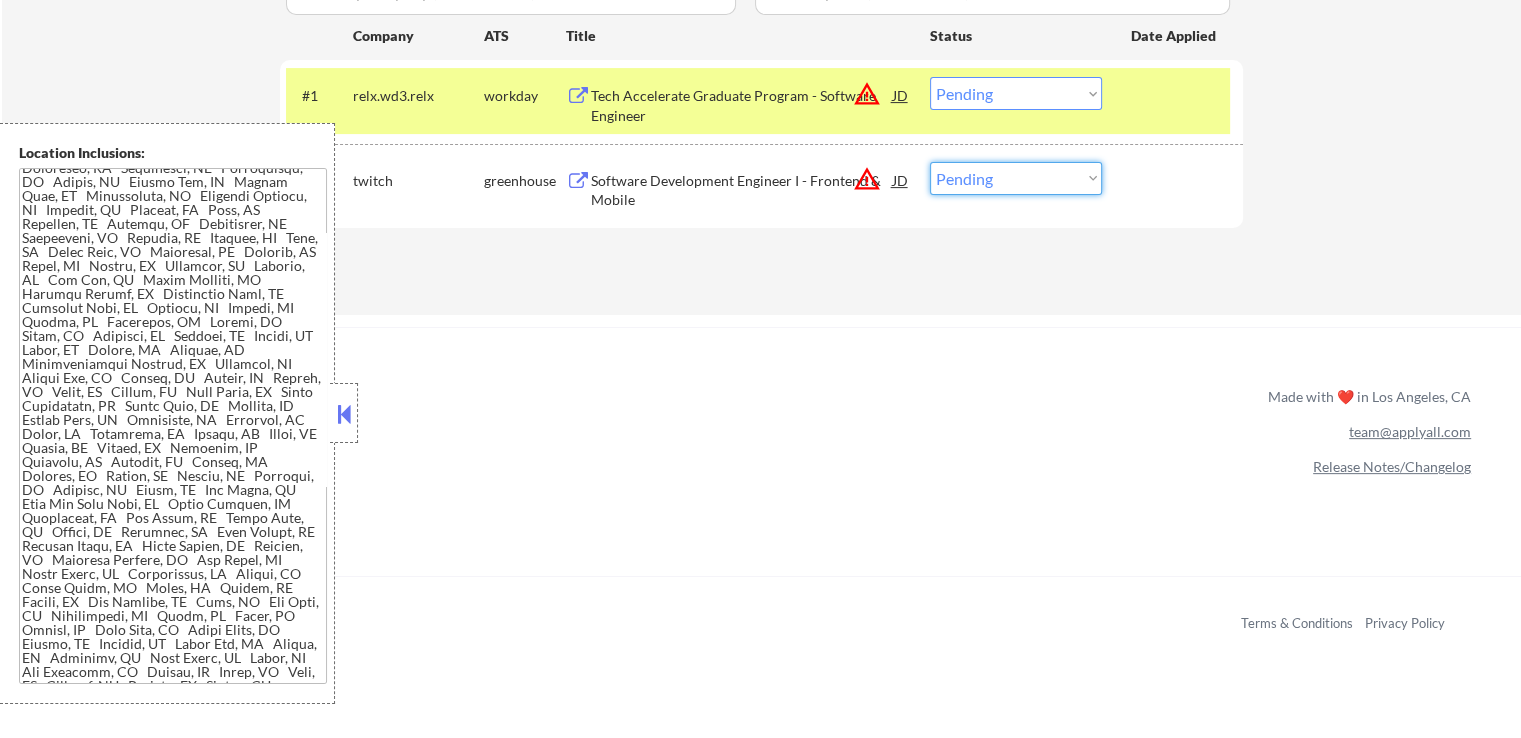 select on ""applied"" 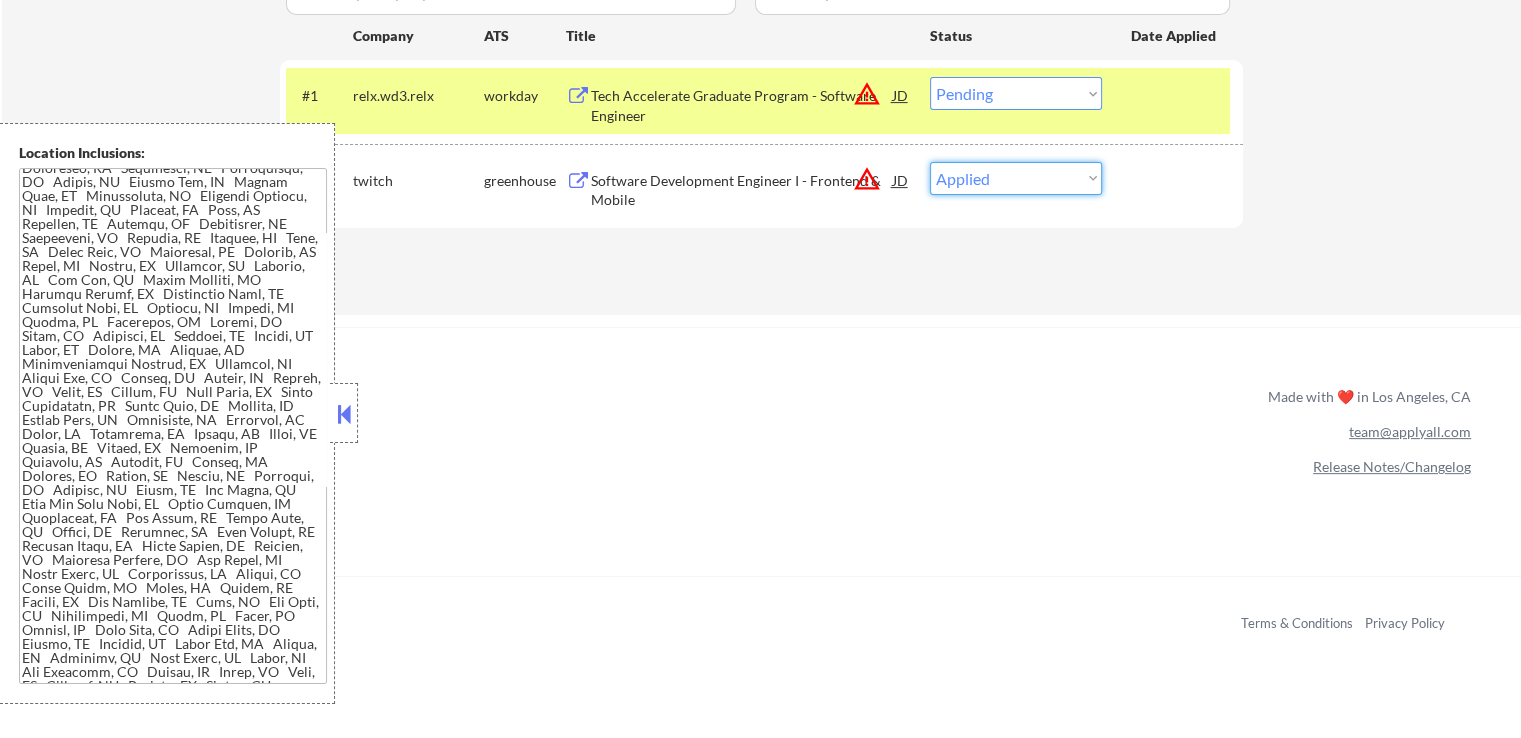 click on "Choose an option... Pending Applied Excluded (Questions) Excluded (Expired) Excluded (Location) Excluded (Bad Match) Excluded (Blocklist) Excluded (Salary) Excluded (Other)" at bounding box center [1016, 178] 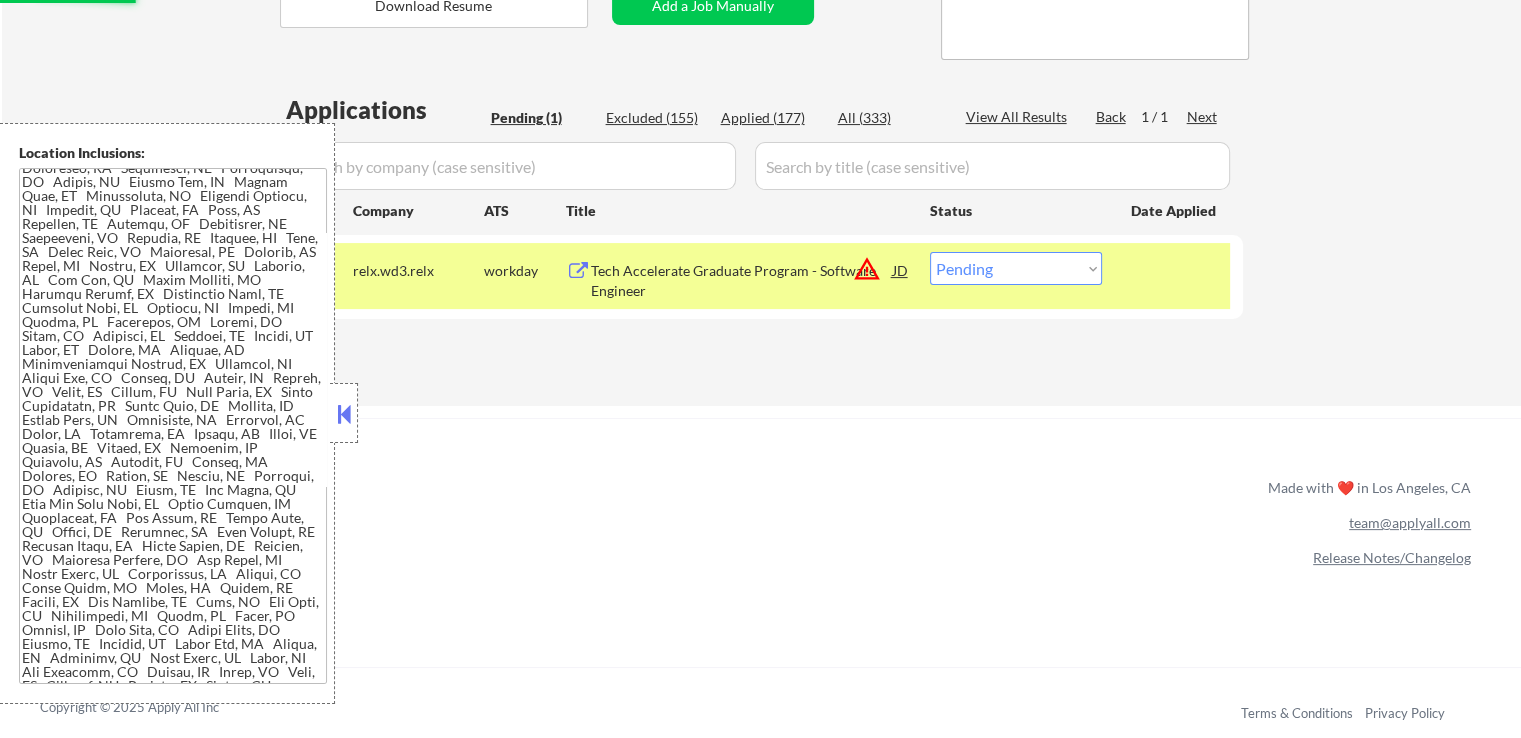 scroll, scrollTop: 400, scrollLeft: 0, axis: vertical 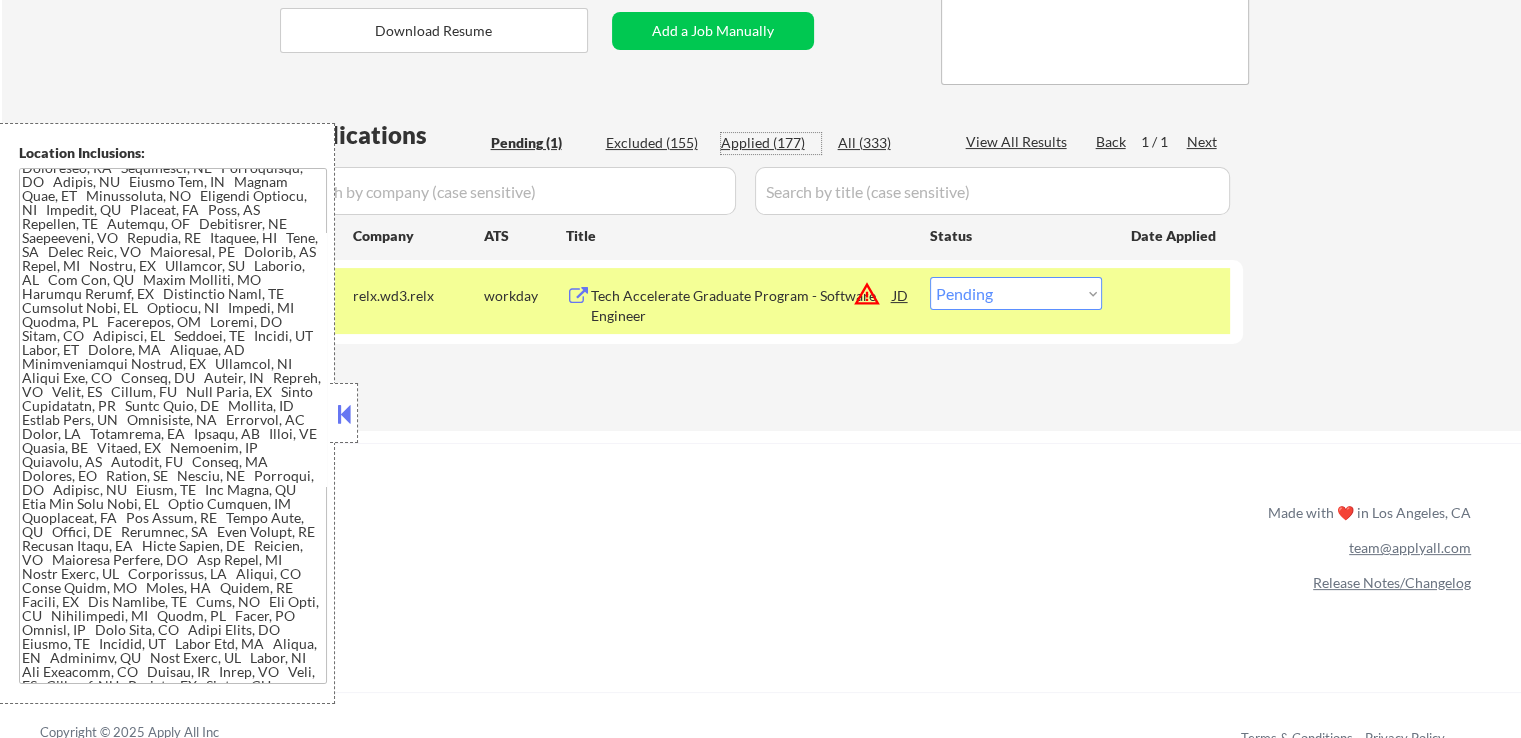 click on "Applied (177)" at bounding box center [771, 143] 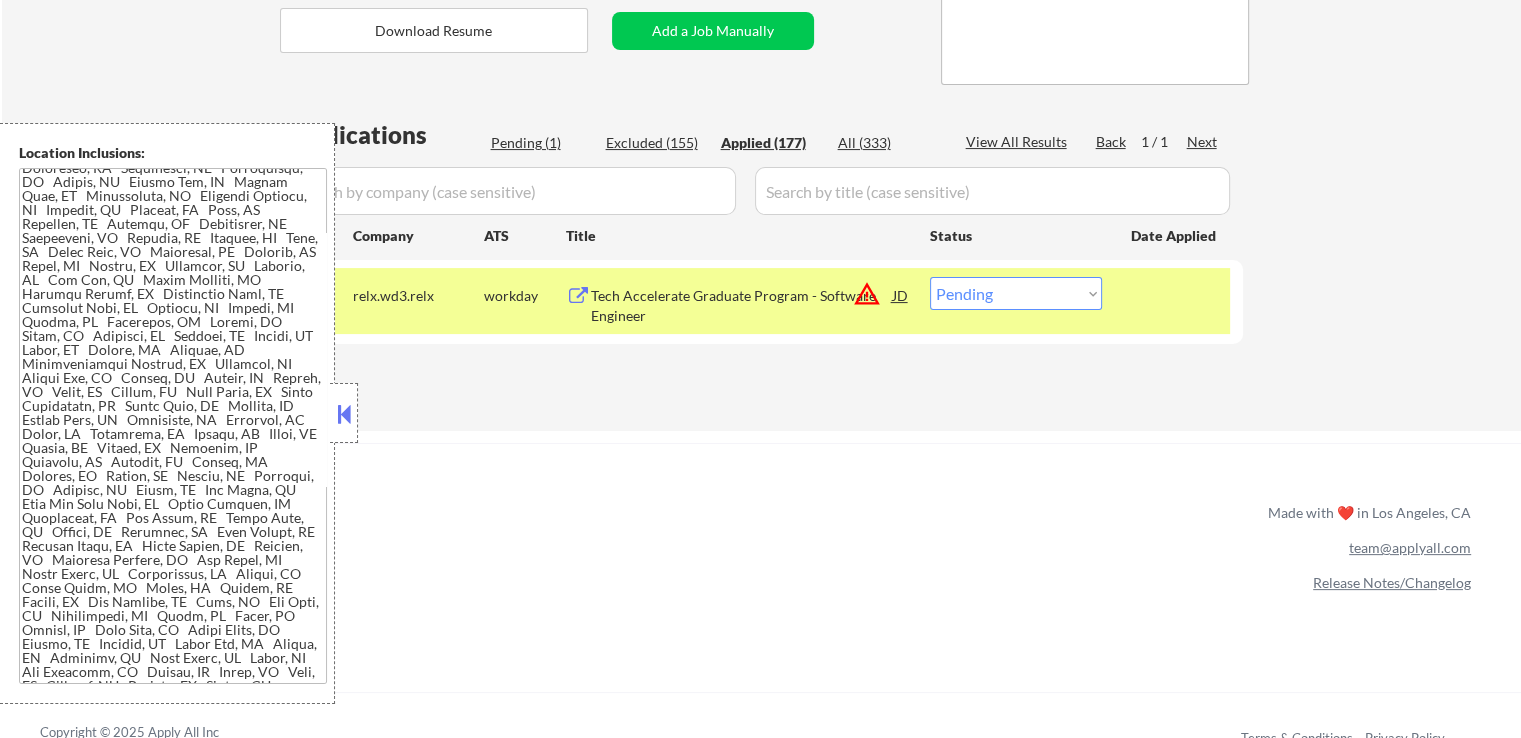 select on ""applied"" 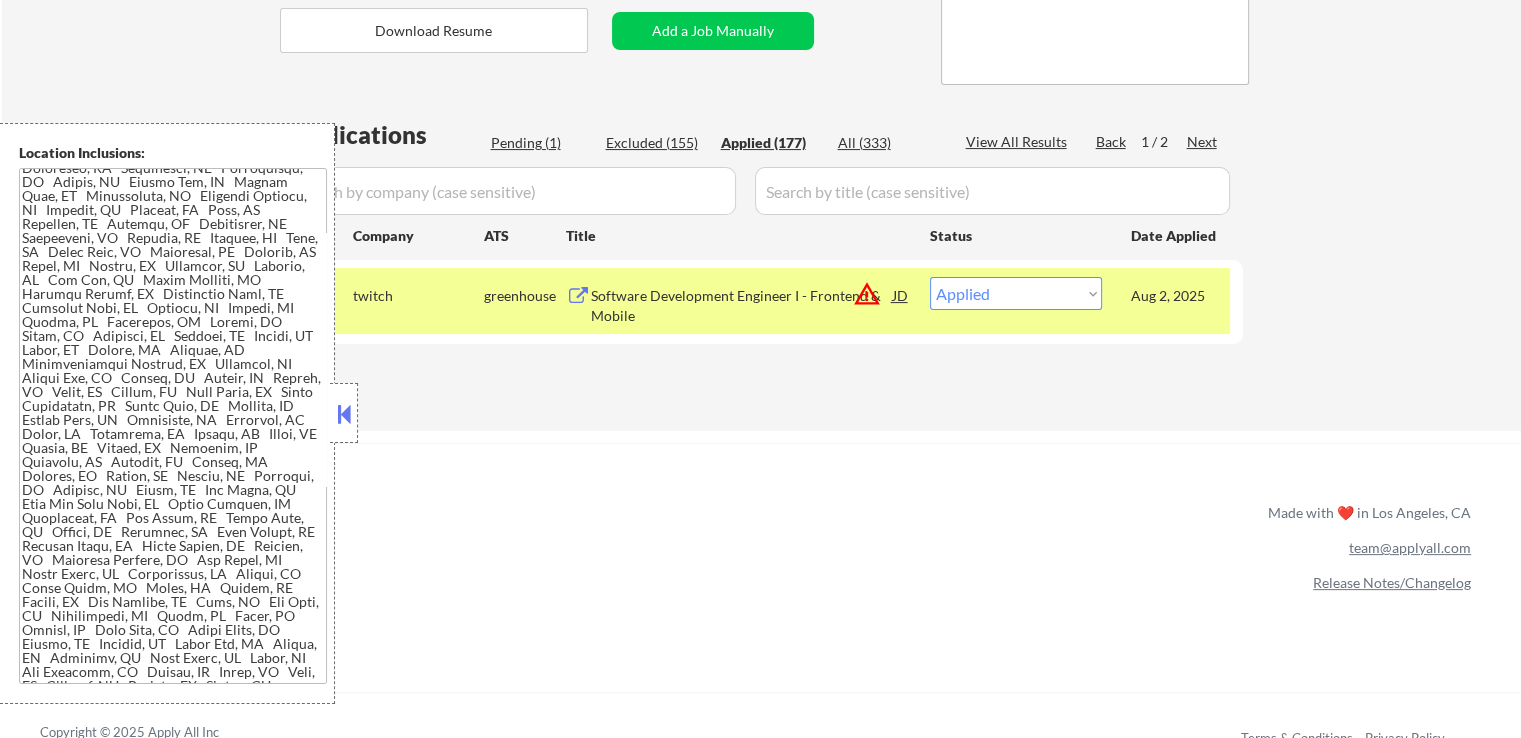 select on ""applied"" 